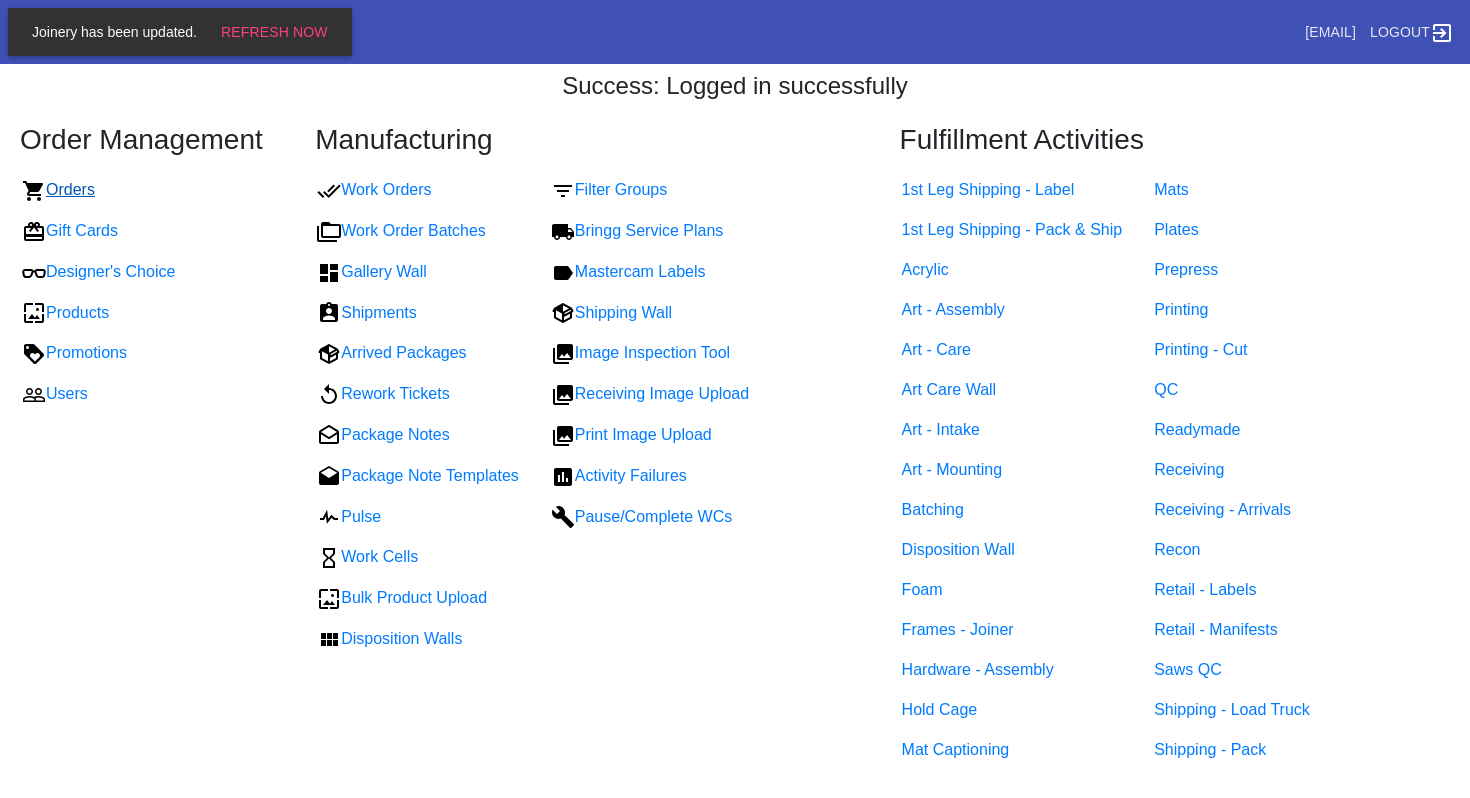 scroll, scrollTop: 0, scrollLeft: 0, axis: both 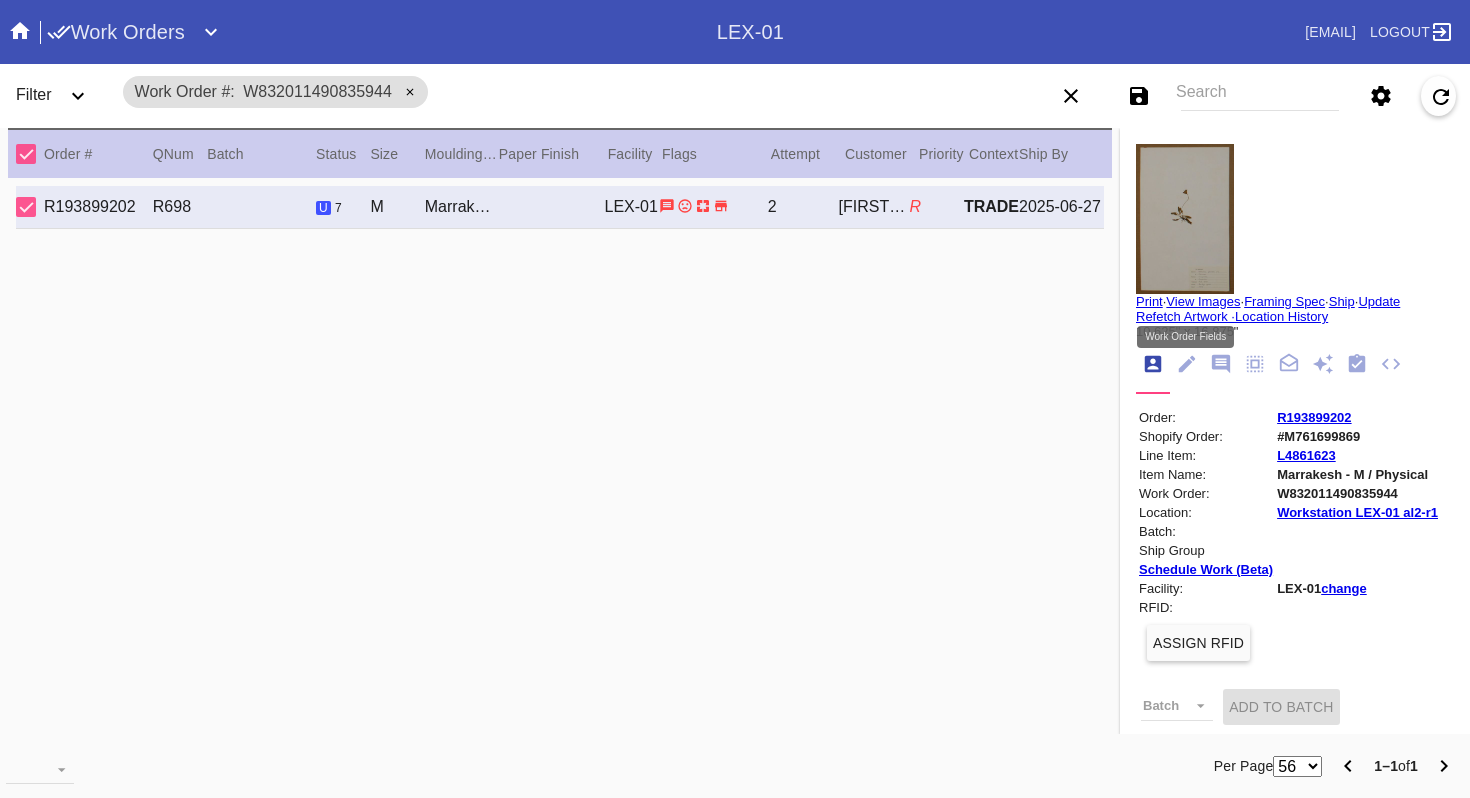 click at bounding box center (1186, 365) 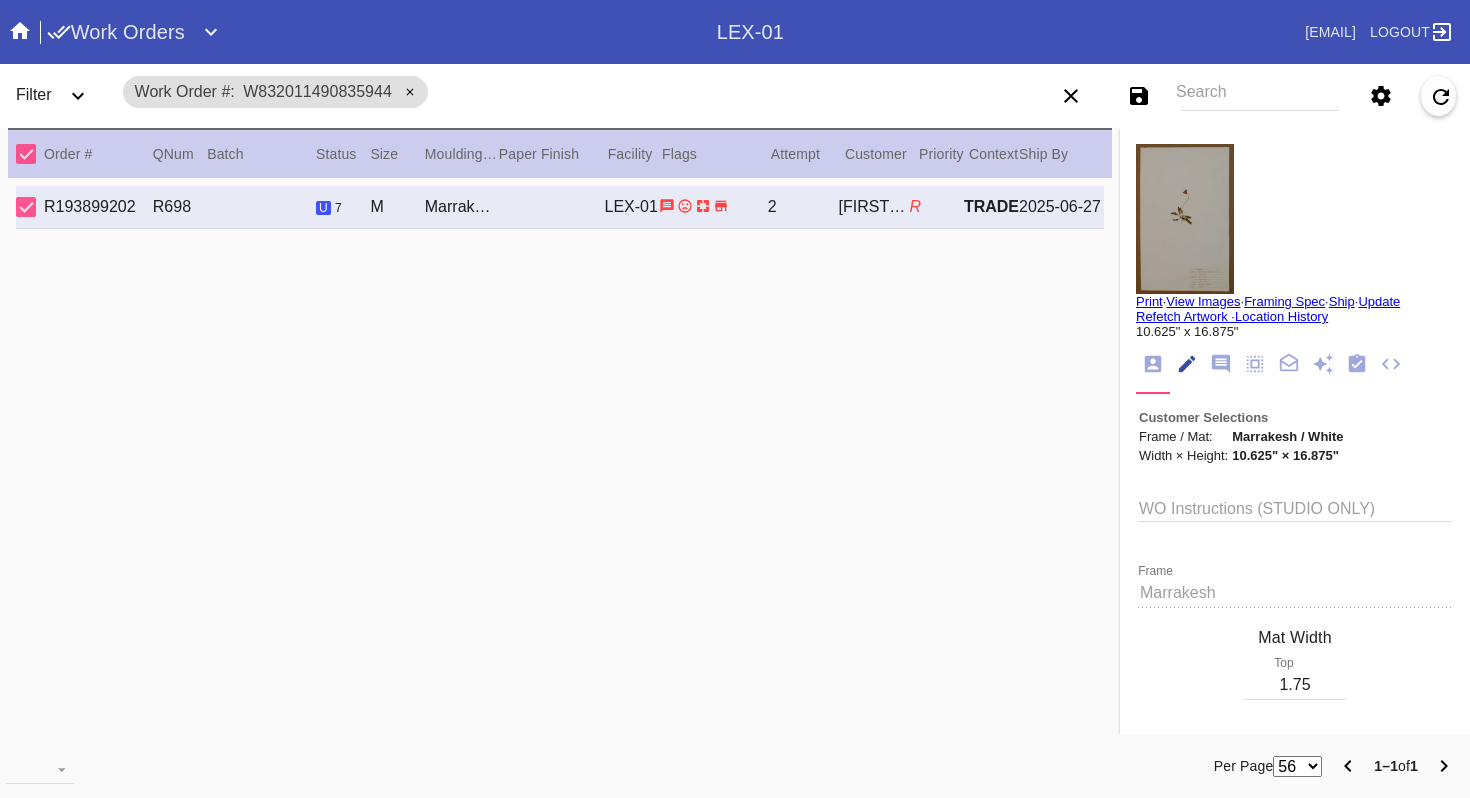 scroll, scrollTop: 73, scrollLeft: 0, axis: vertical 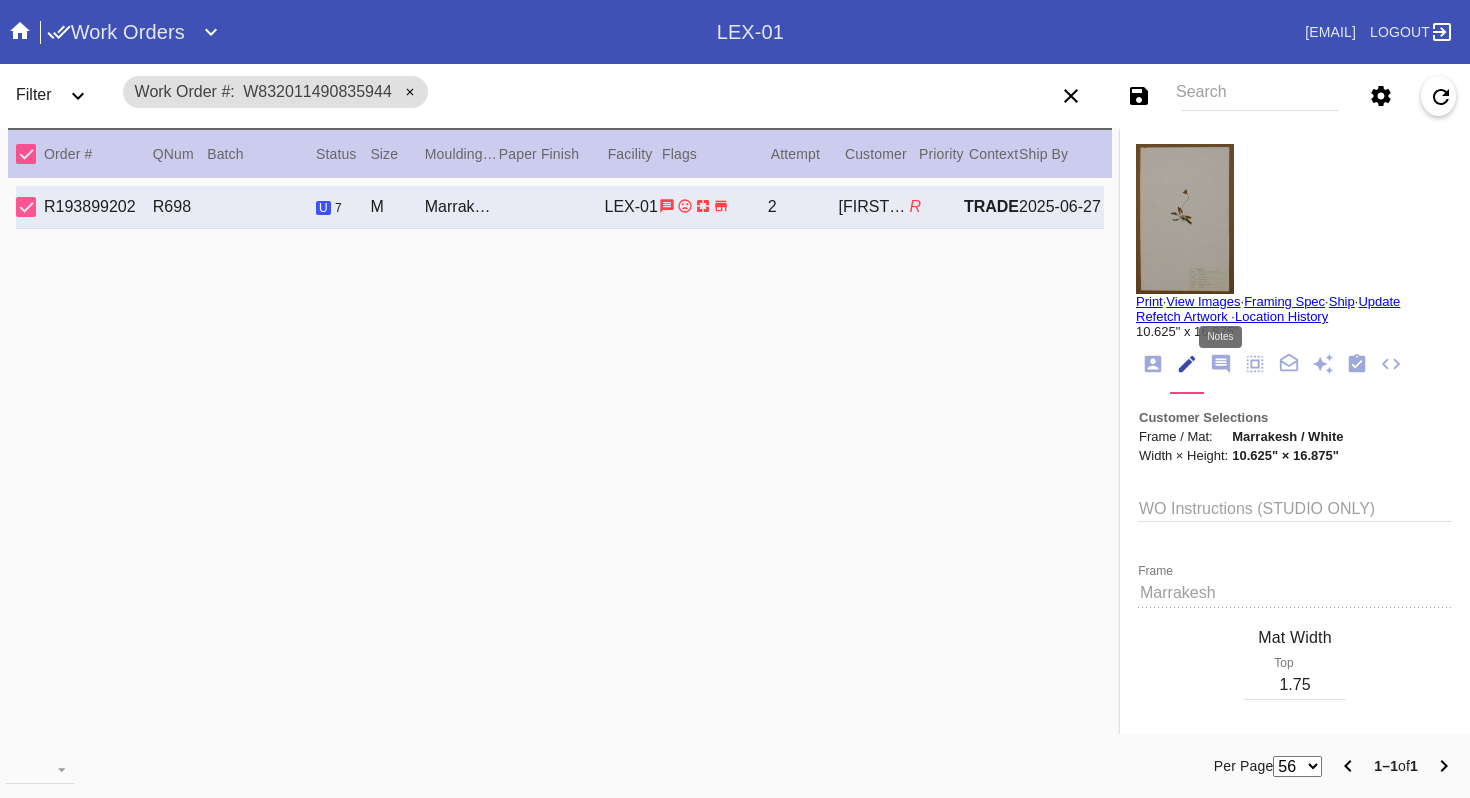 click at bounding box center (1221, 364) 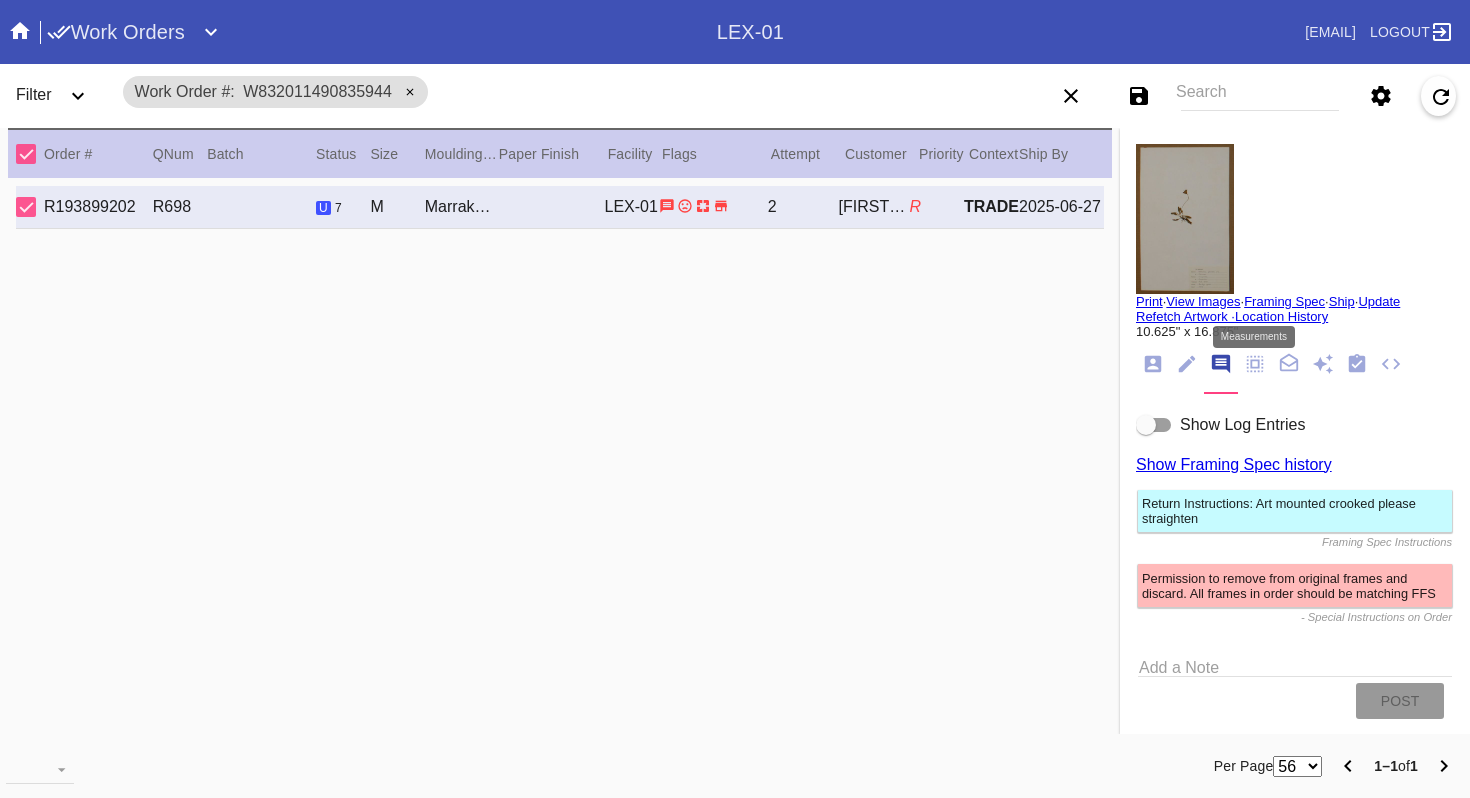click at bounding box center (1255, 364) 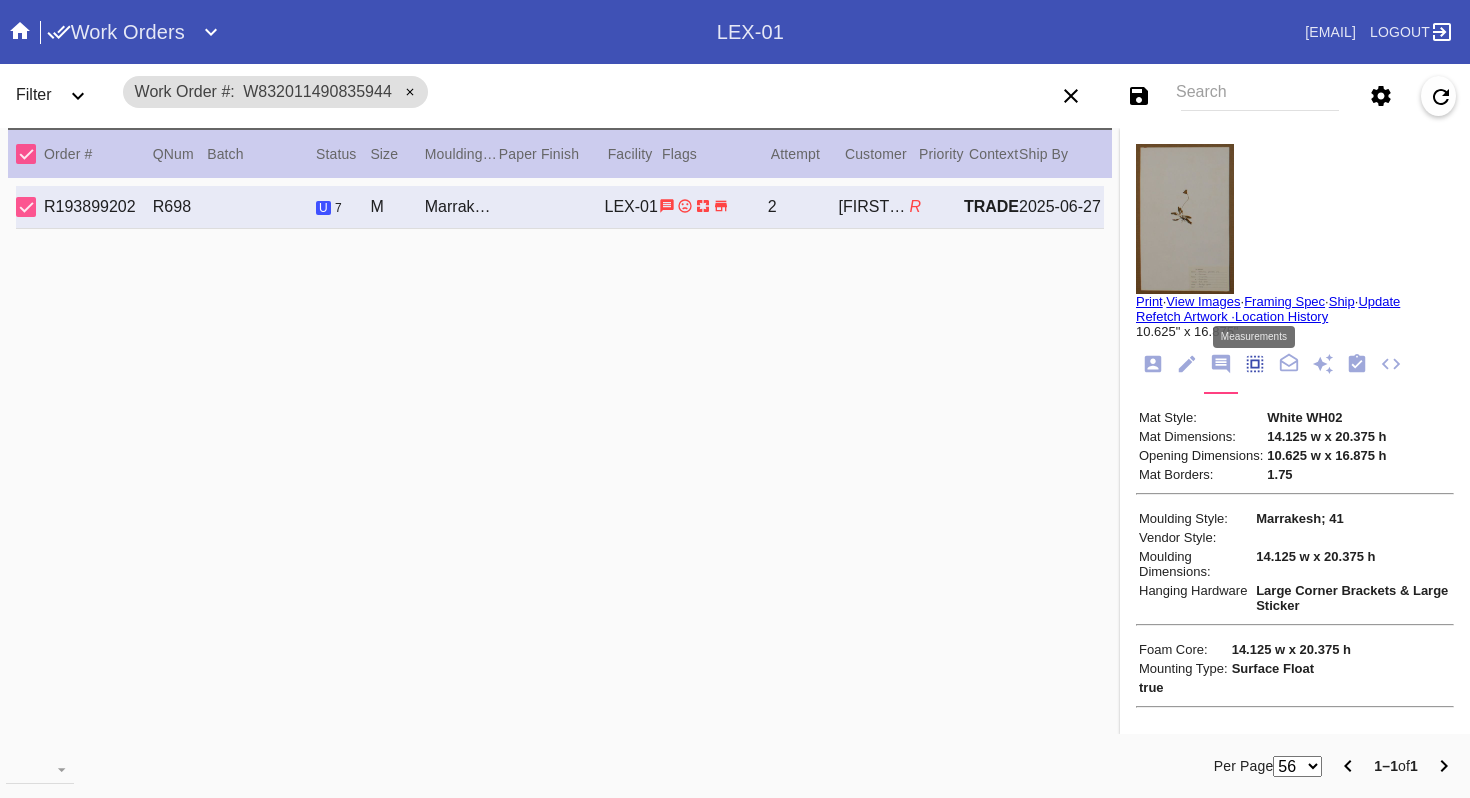 scroll, scrollTop: 172, scrollLeft: 0, axis: vertical 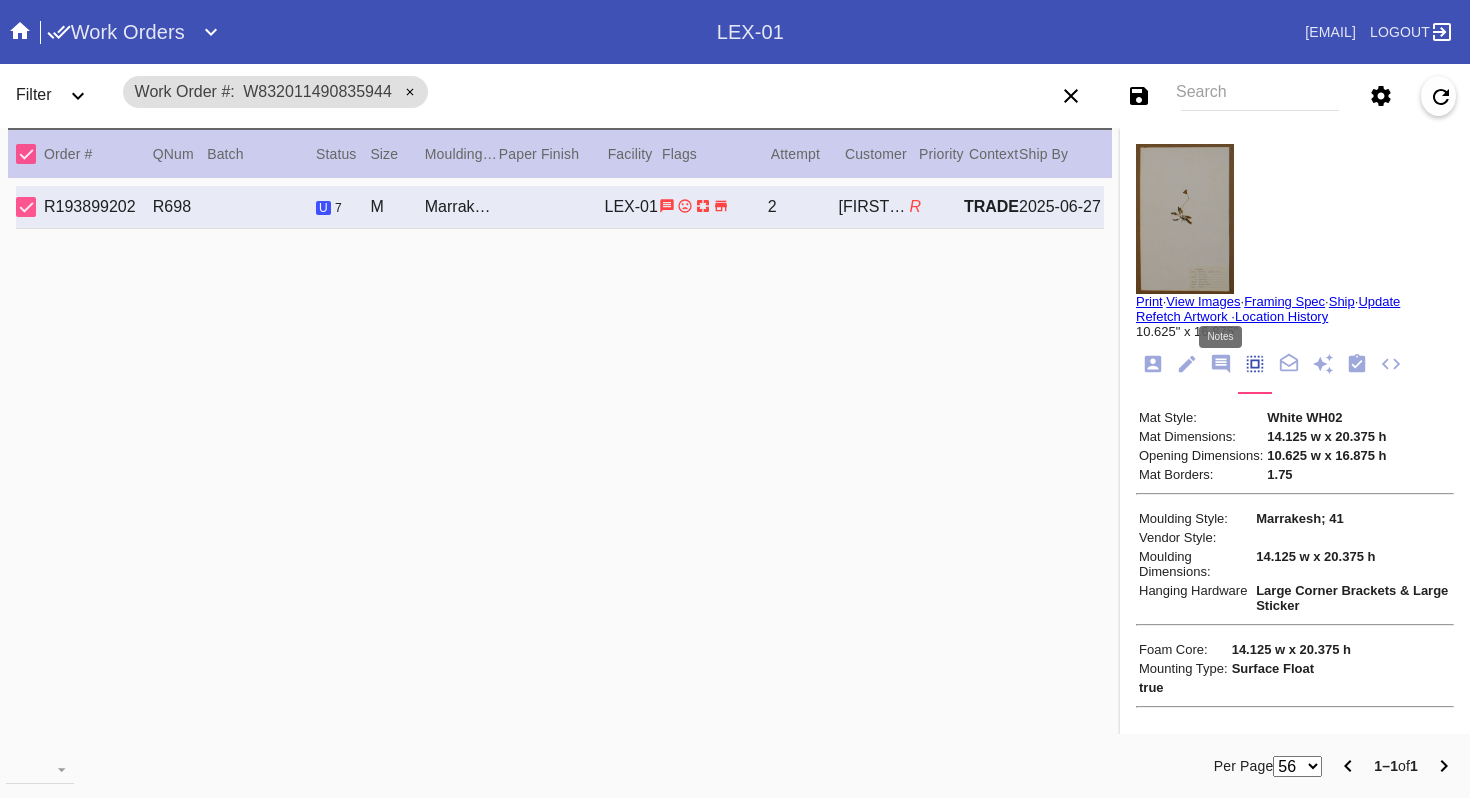 click at bounding box center [1221, 364] 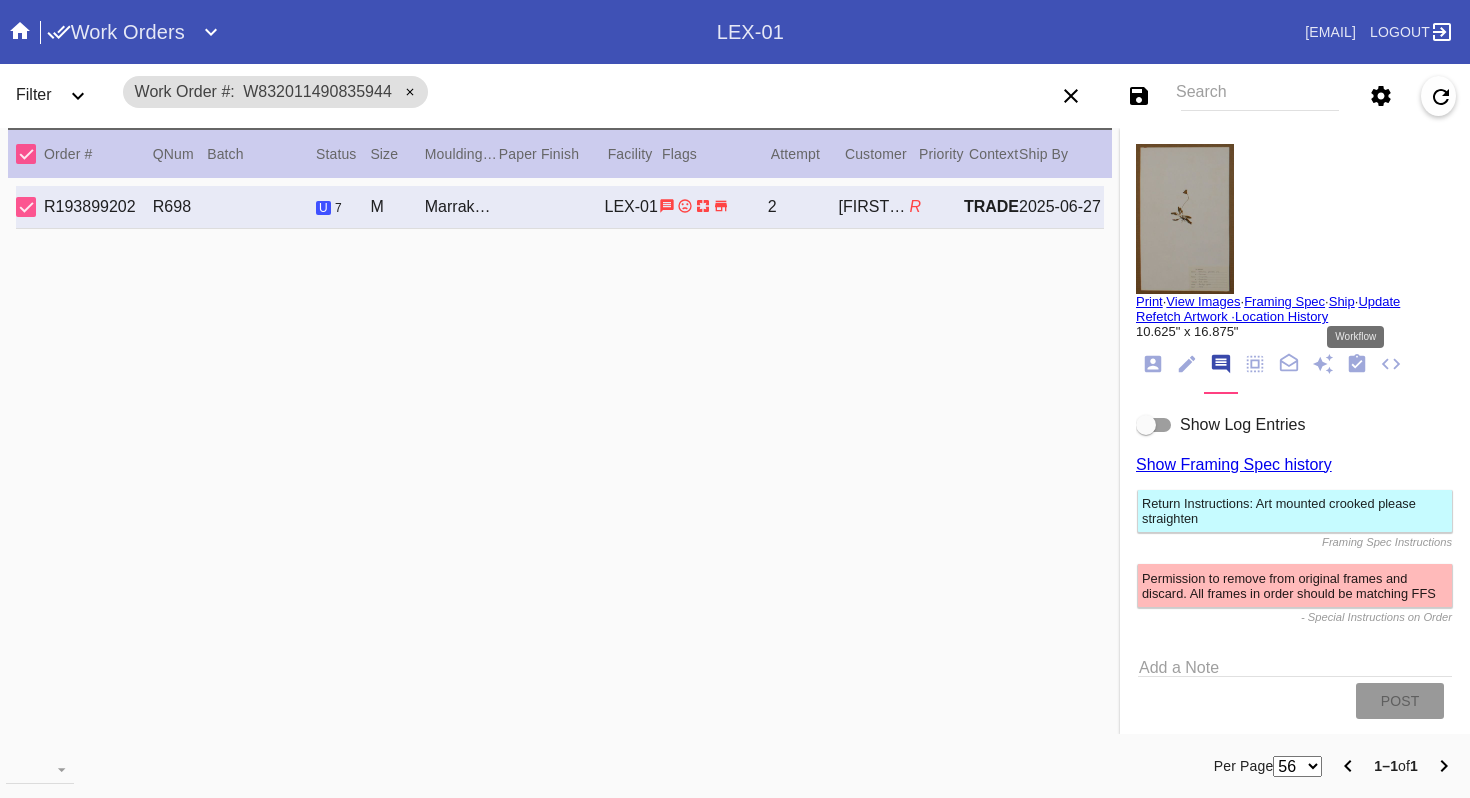 click at bounding box center (1357, 363) 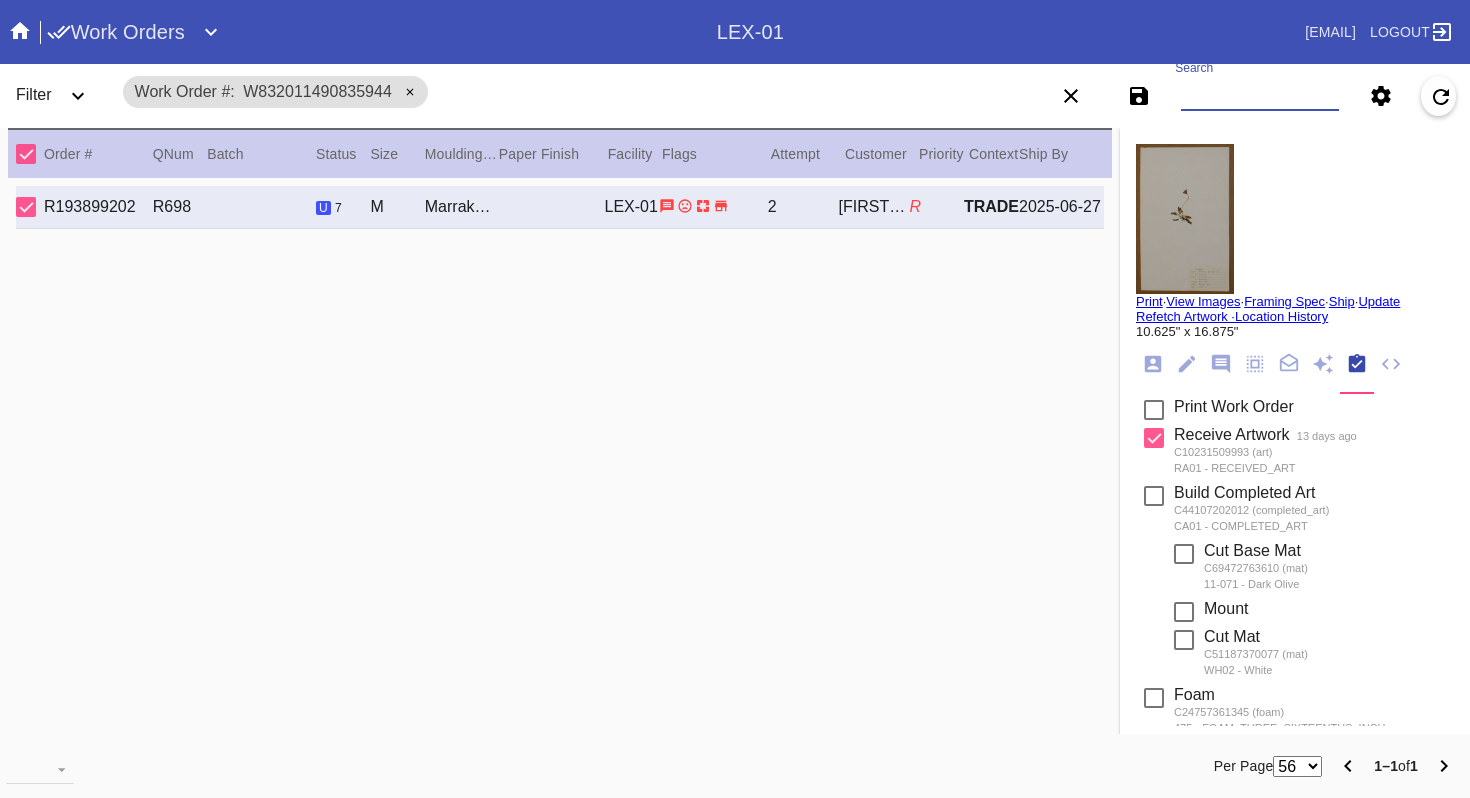 click on "Search" at bounding box center (1260, 96) 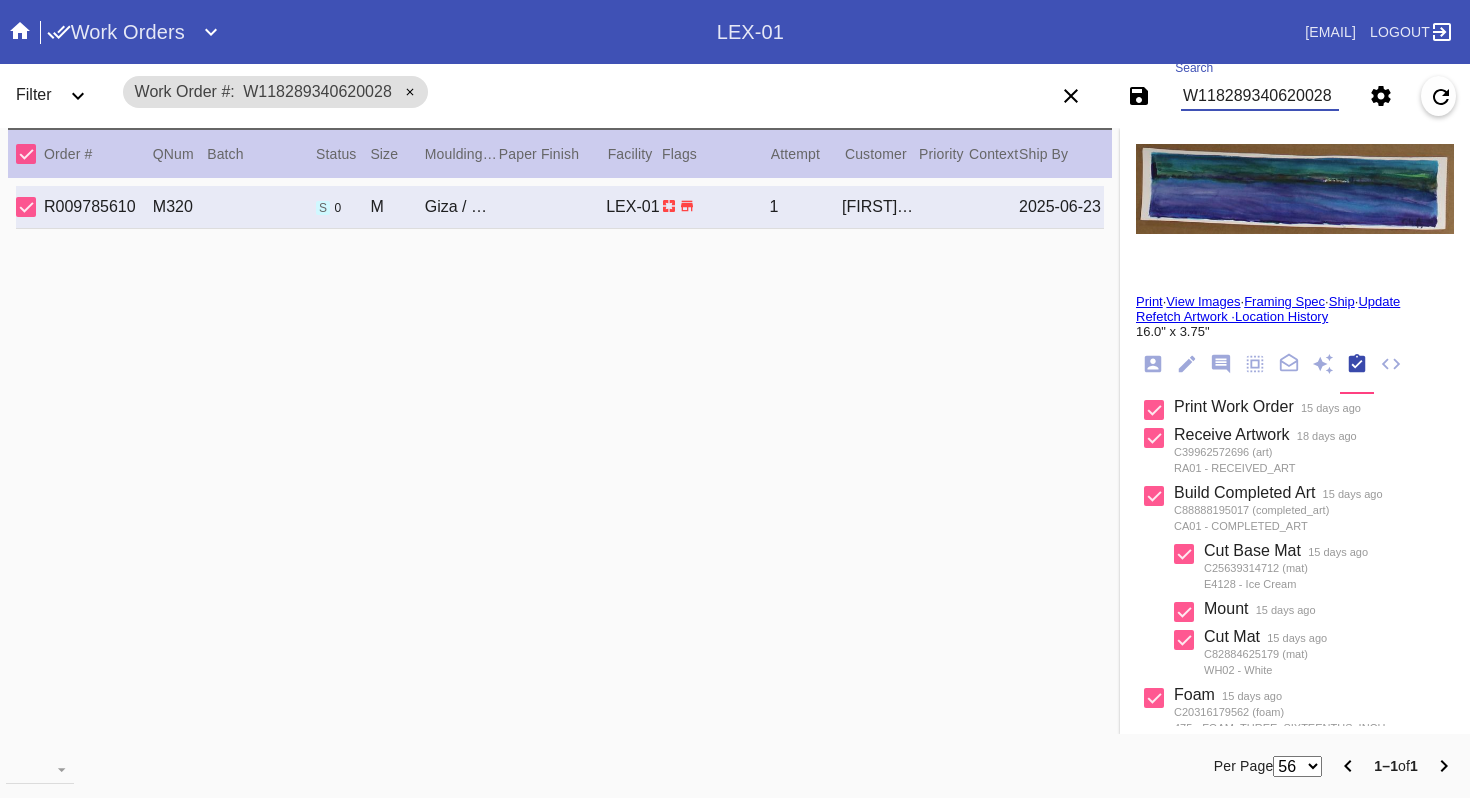 drag, startPoint x: 1333, startPoint y: 94, endPoint x: 1086, endPoint y: 84, distance: 247.20235 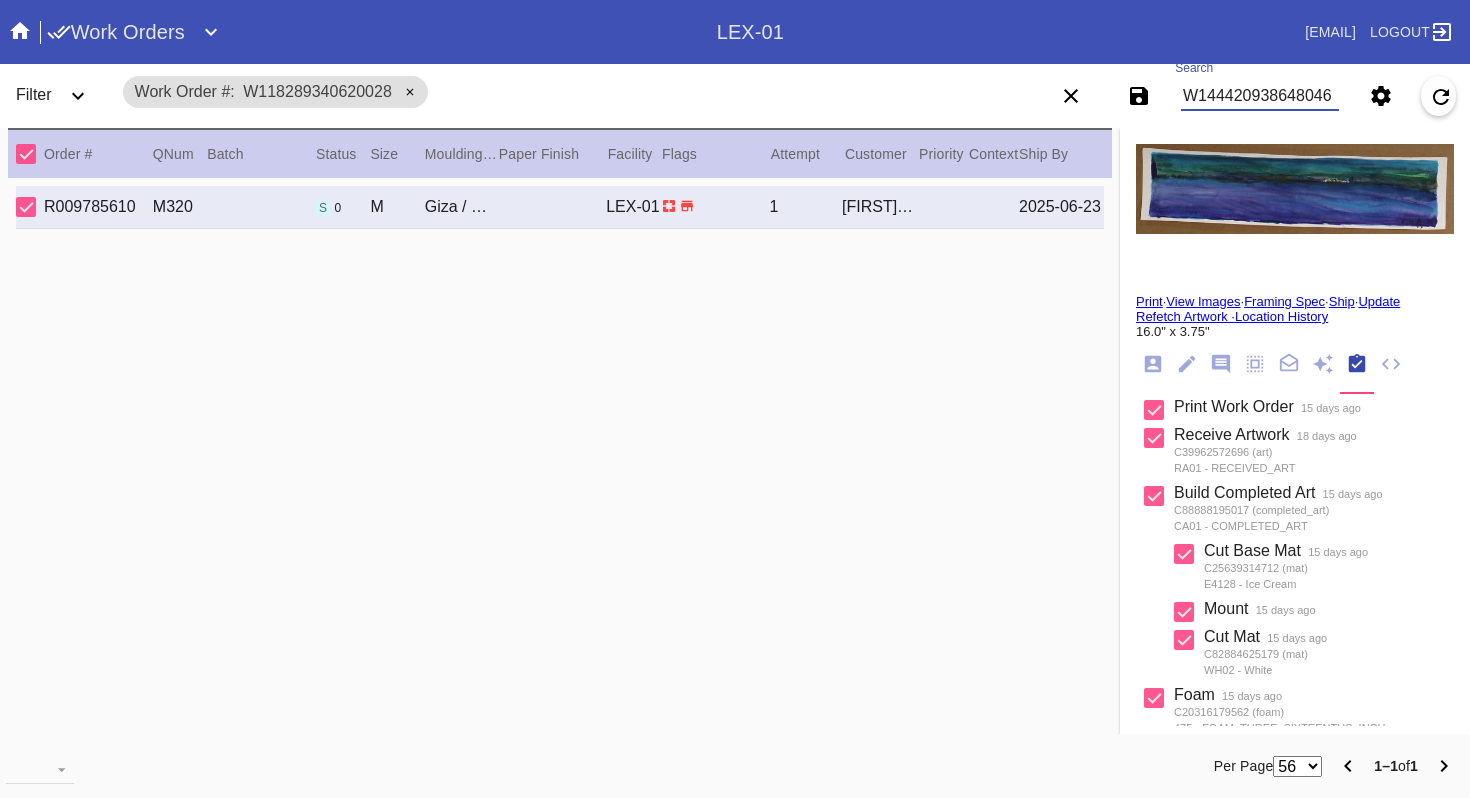 type on "W144420938648046" 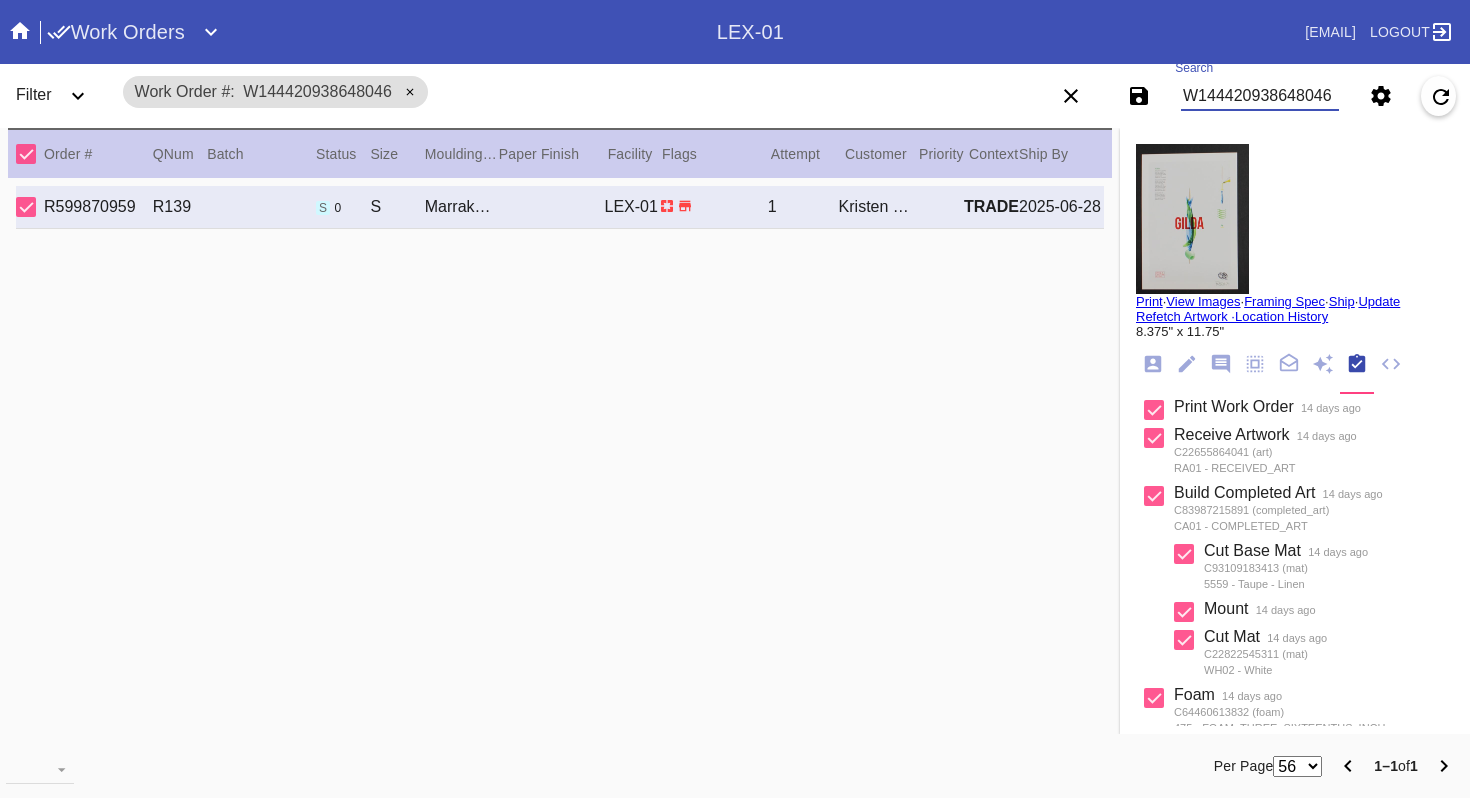 drag, startPoint x: 1335, startPoint y: 98, endPoint x: 1050, endPoint y: 98, distance: 285 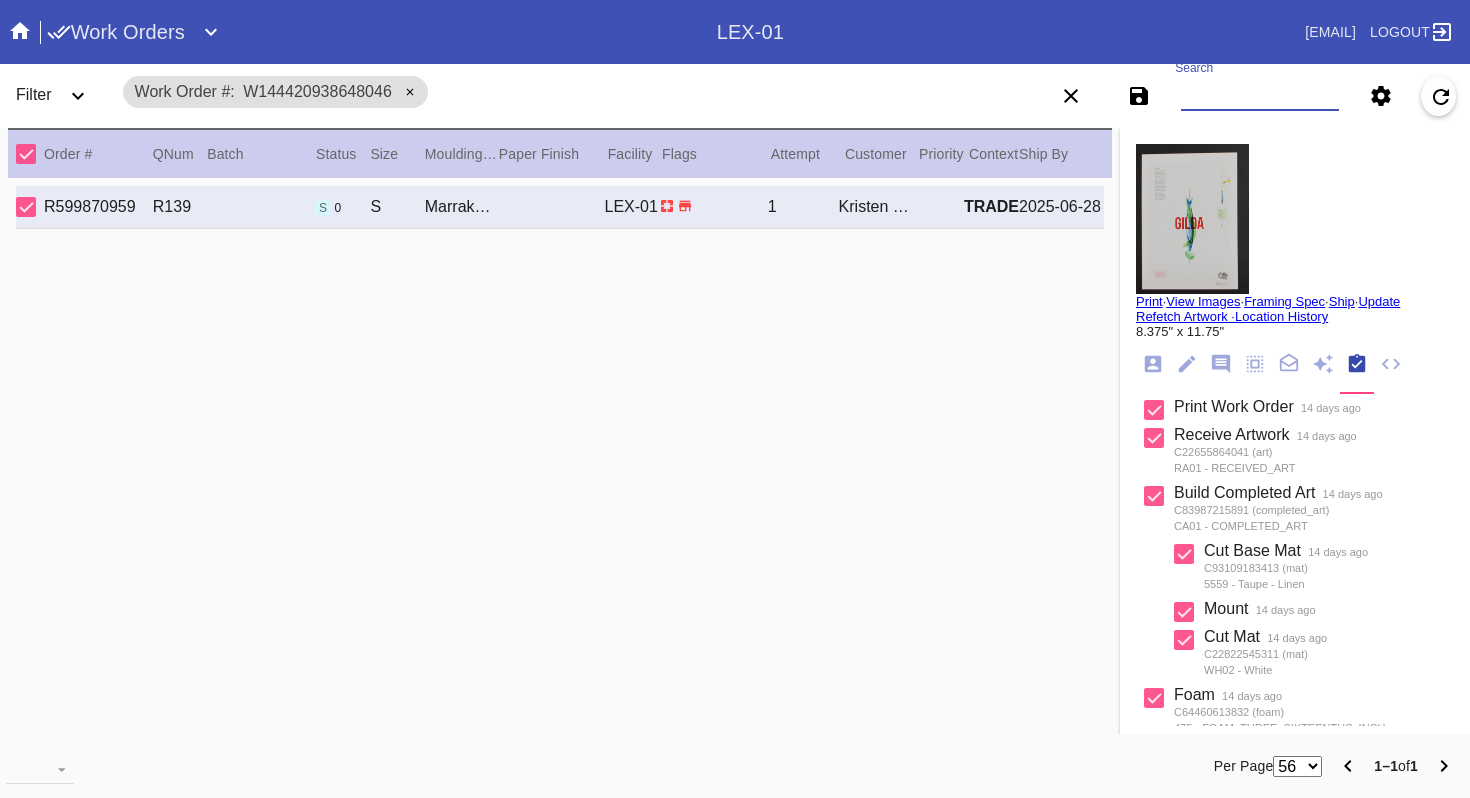 paste on "W318858950663935" 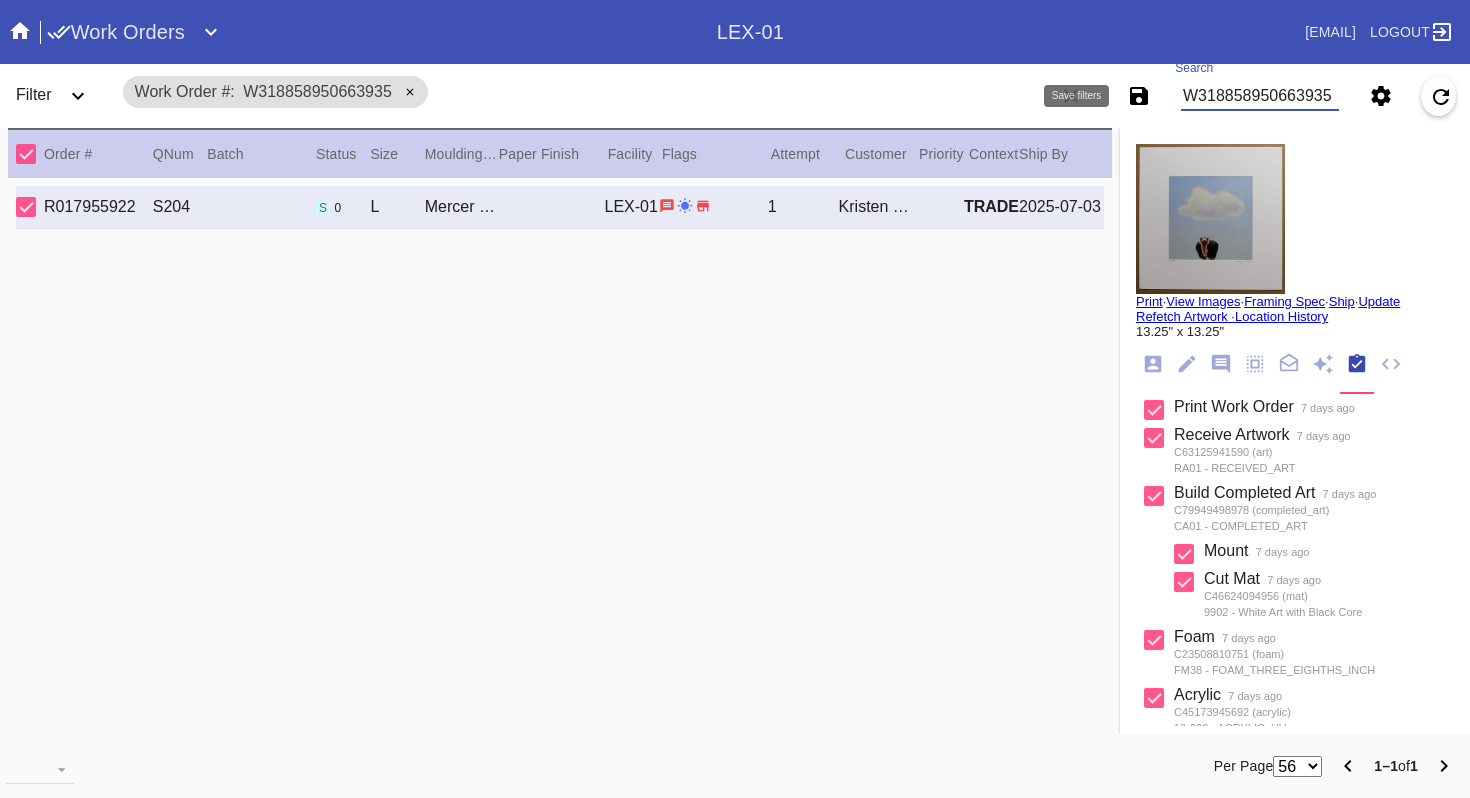 drag, startPoint x: 1334, startPoint y: 92, endPoint x: 1146, endPoint y: 88, distance: 188.04254 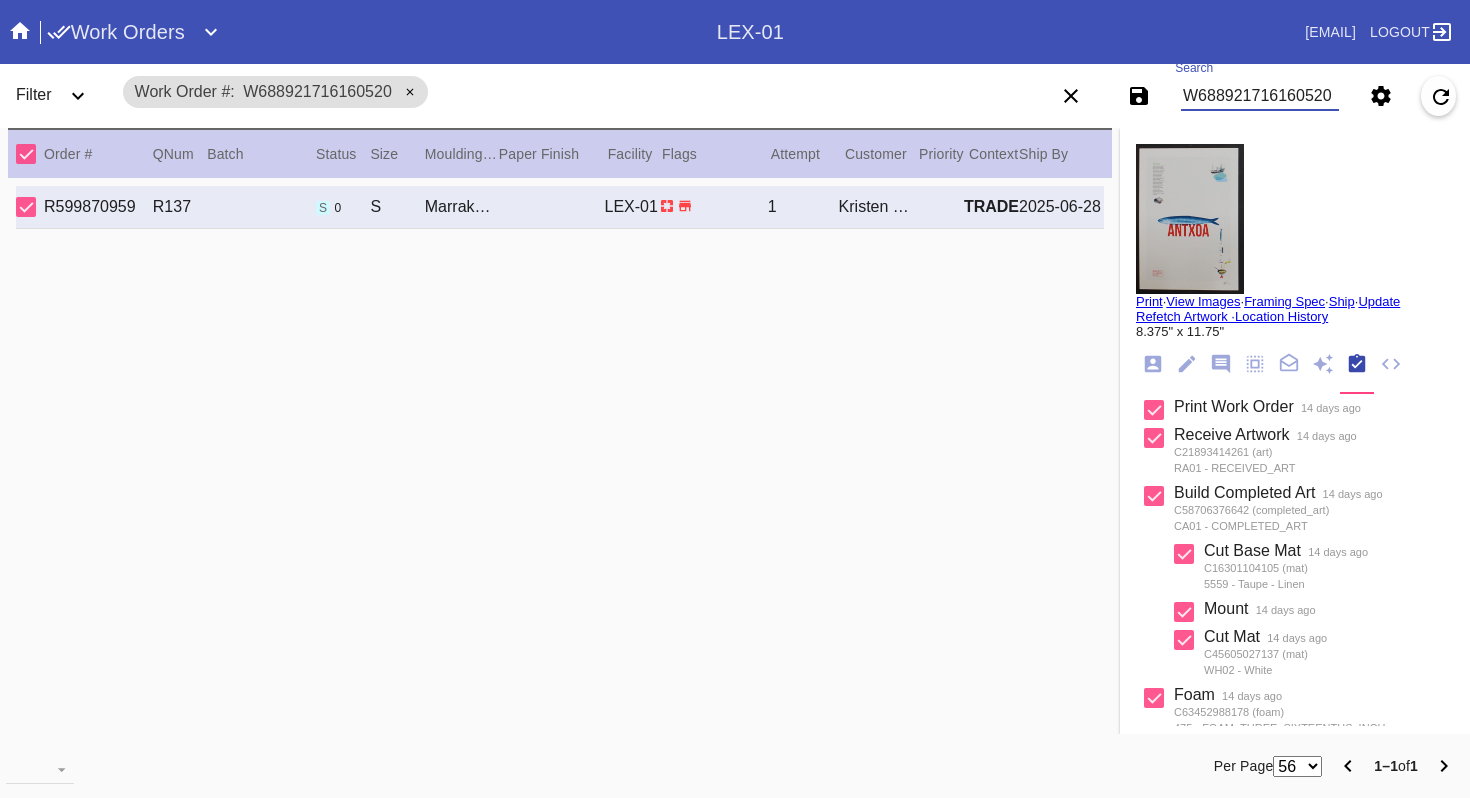 drag, startPoint x: 1333, startPoint y: 94, endPoint x: 1096, endPoint y: 76, distance: 237.68256 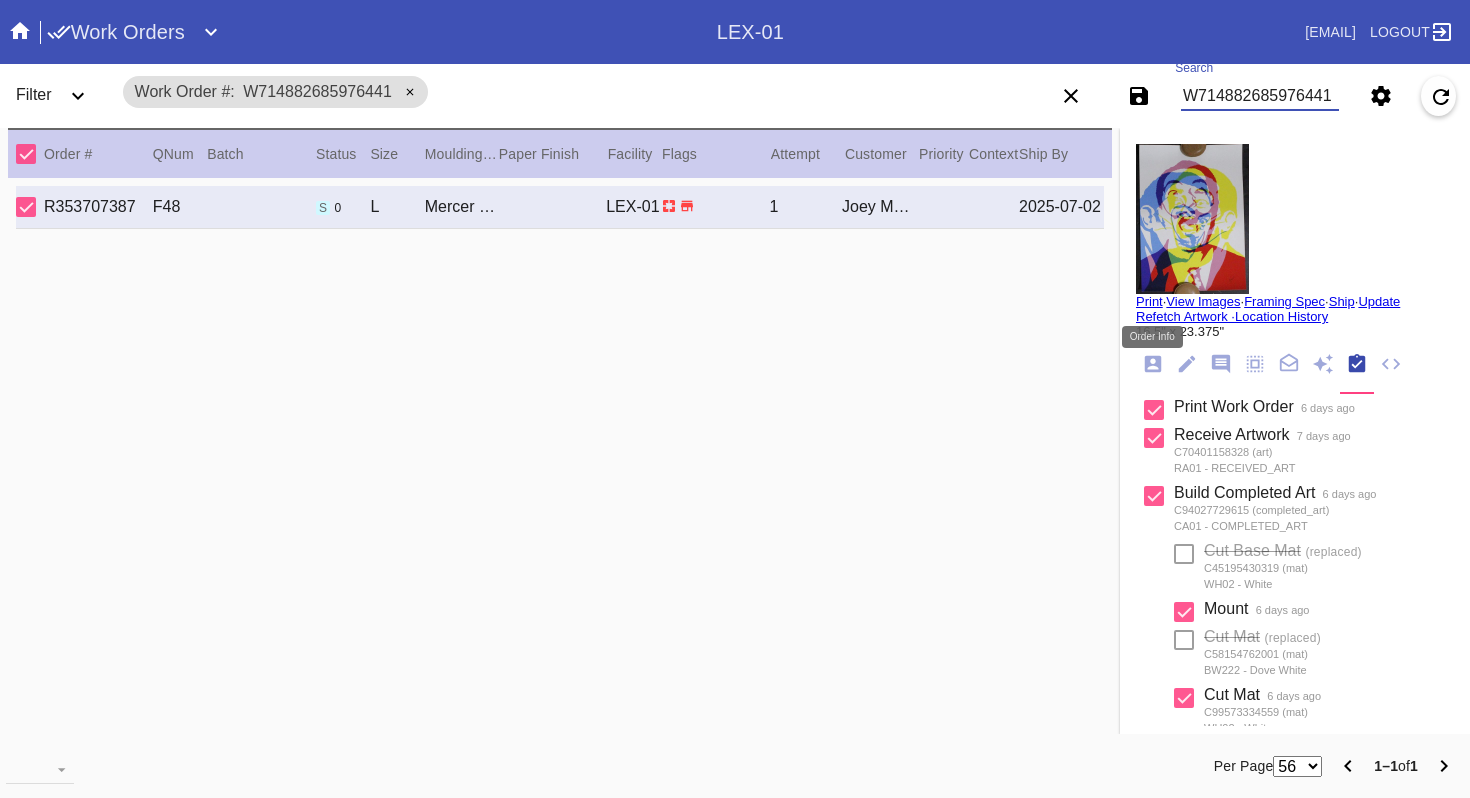 click at bounding box center (1153, 364) 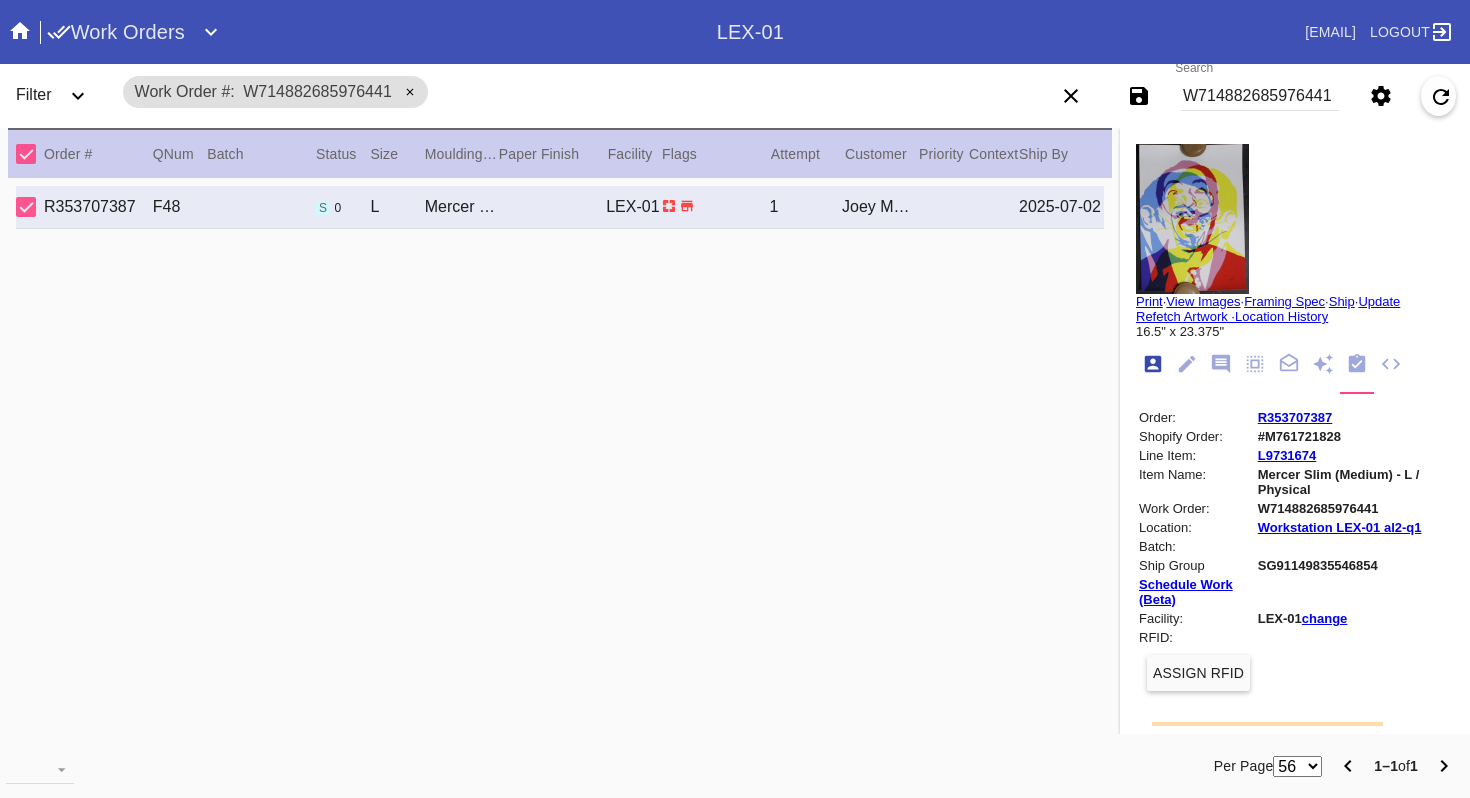scroll, scrollTop: 24, scrollLeft: 0, axis: vertical 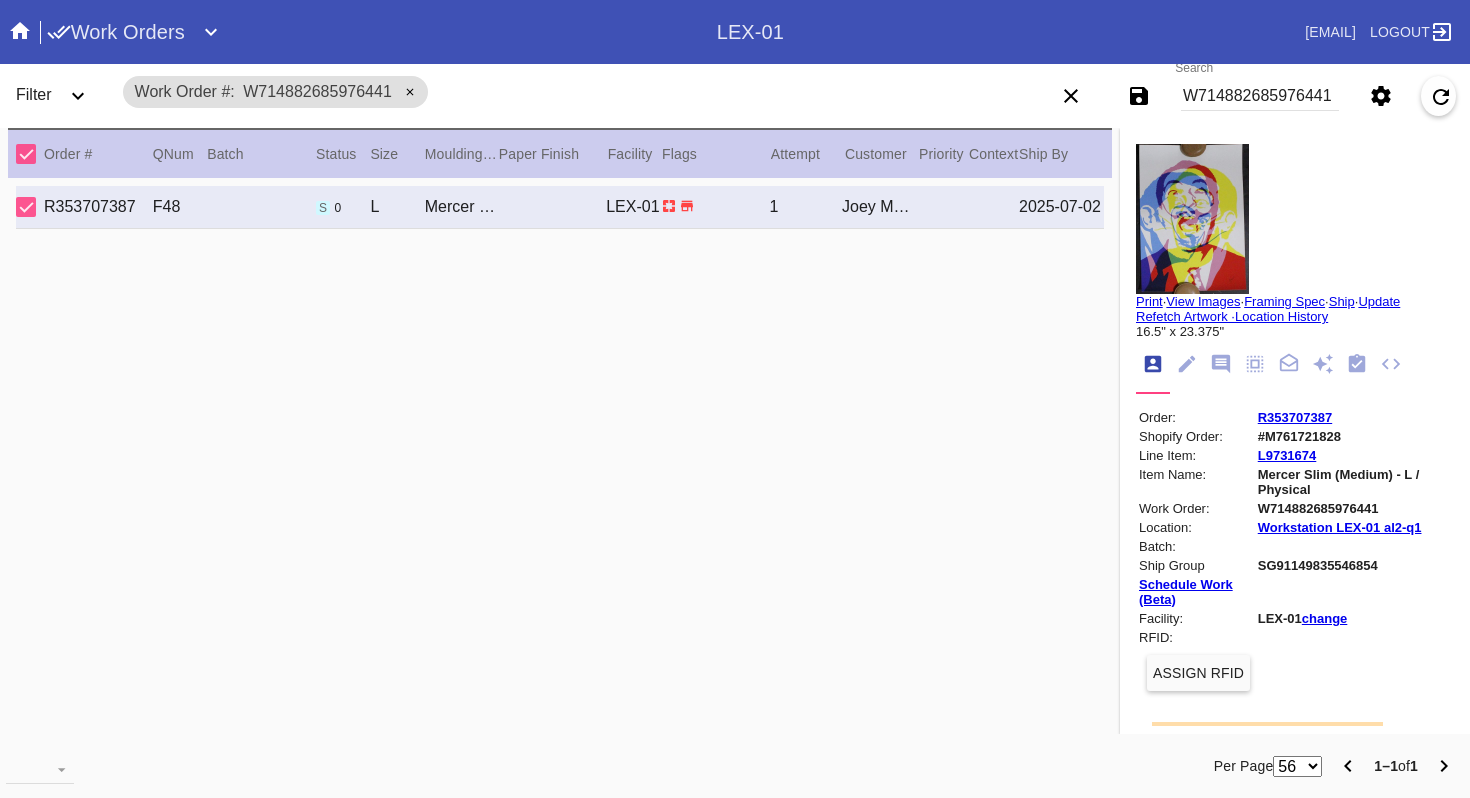 click on "R353707387" at bounding box center [1295, 417] 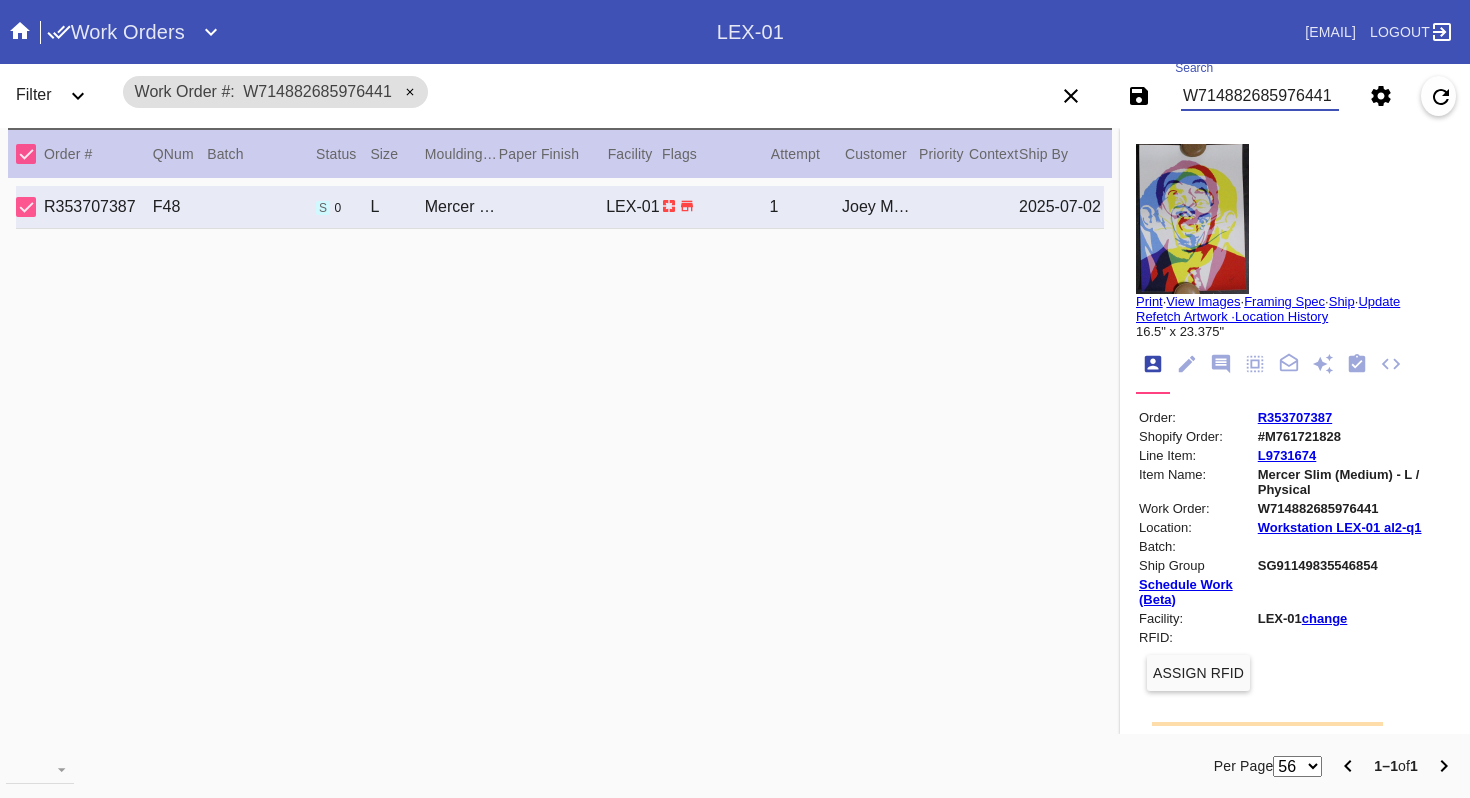 drag, startPoint x: 1332, startPoint y: 91, endPoint x: 1050, endPoint y: 93, distance: 282.00708 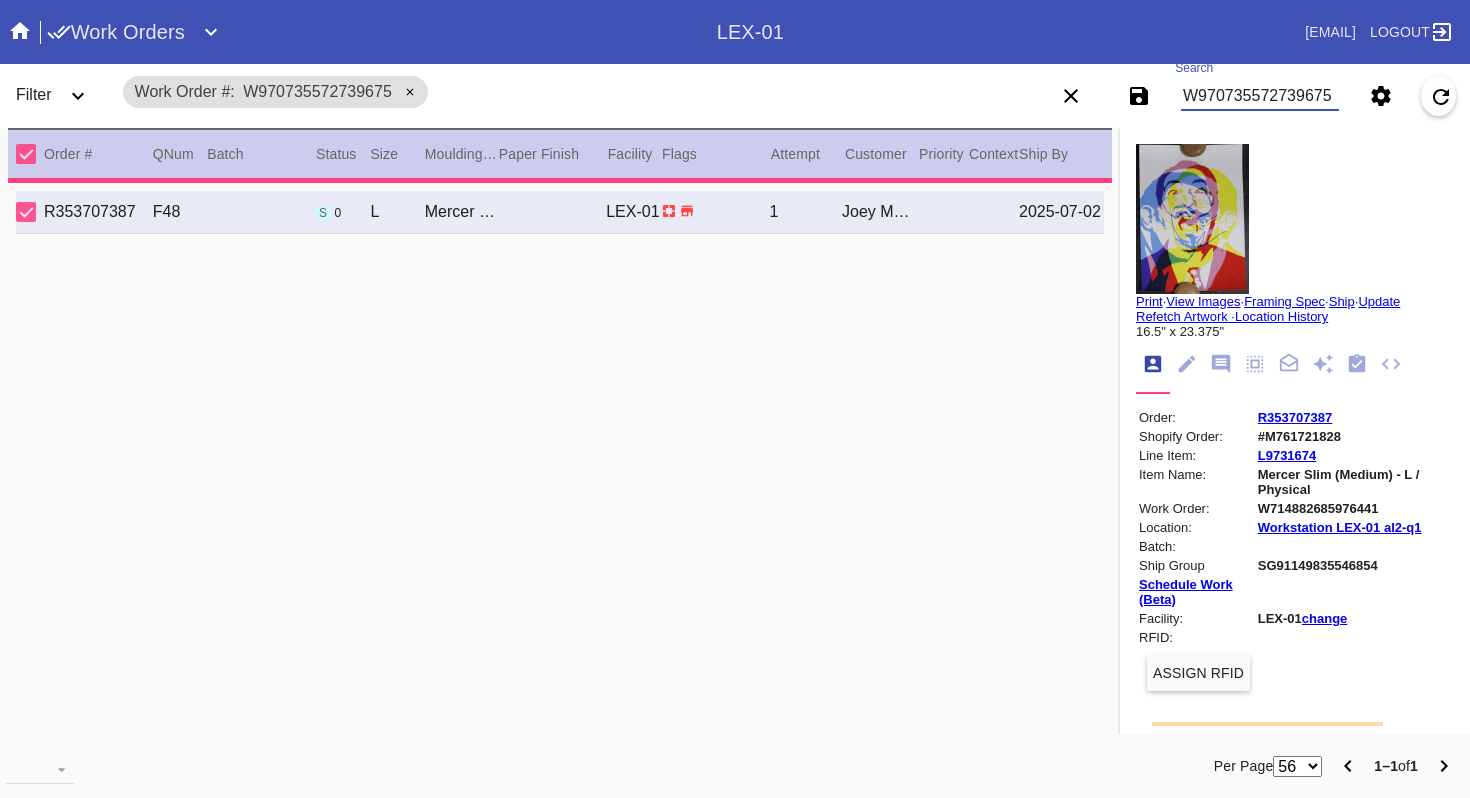type on "W970735572739675" 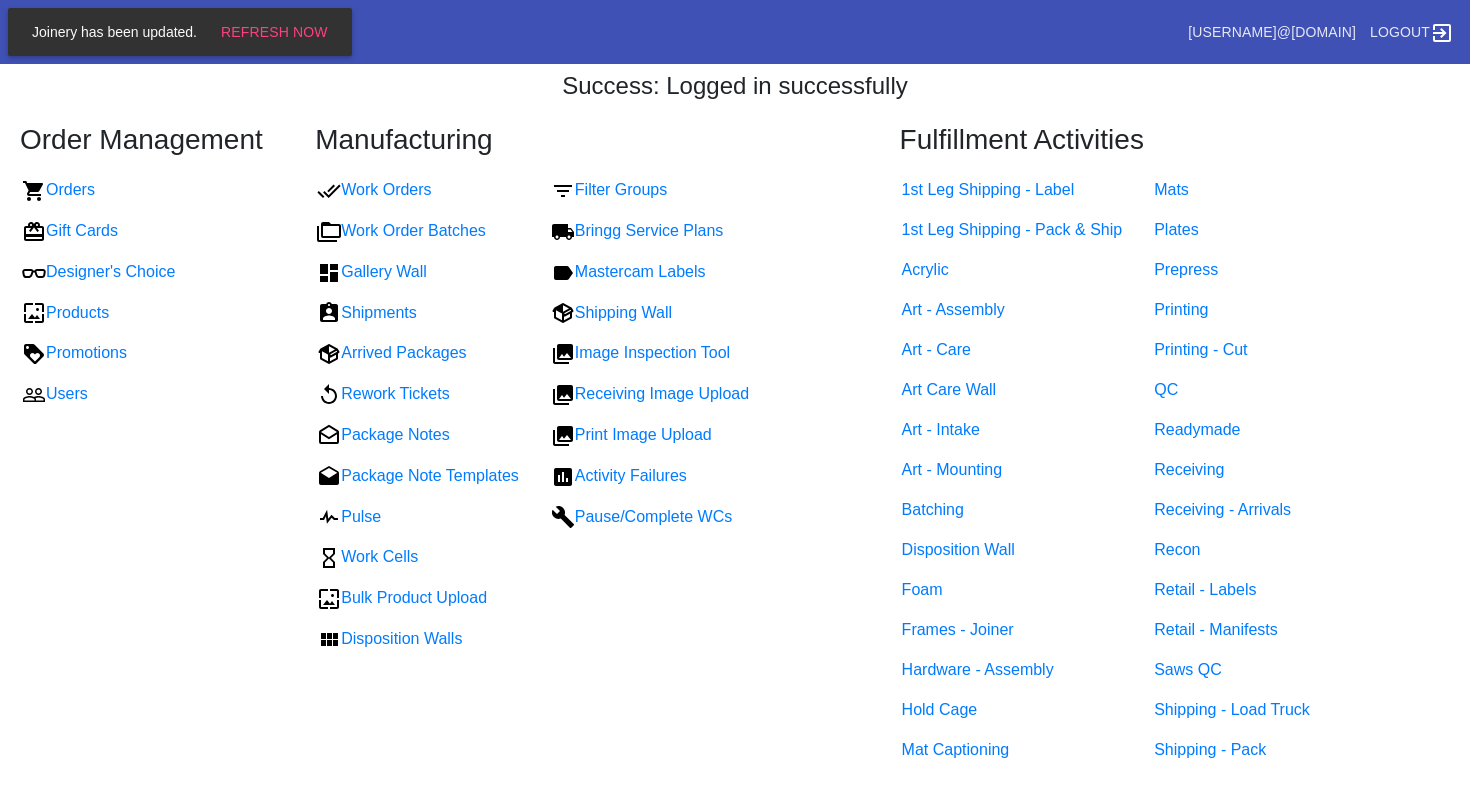 scroll, scrollTop: 0, scrollLeft: 0, axis: both 